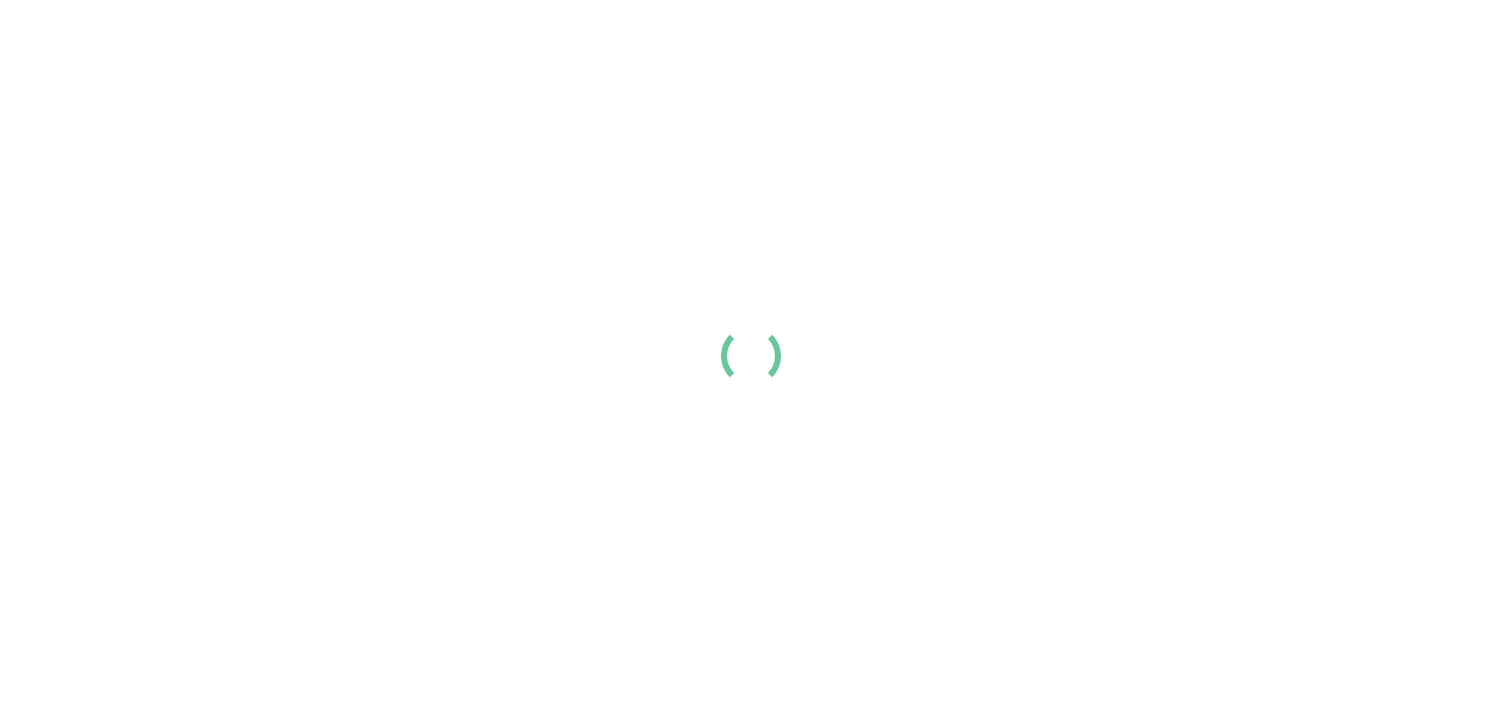 scroll, scrollTop: 0, scrollLeft: 0, axis: both 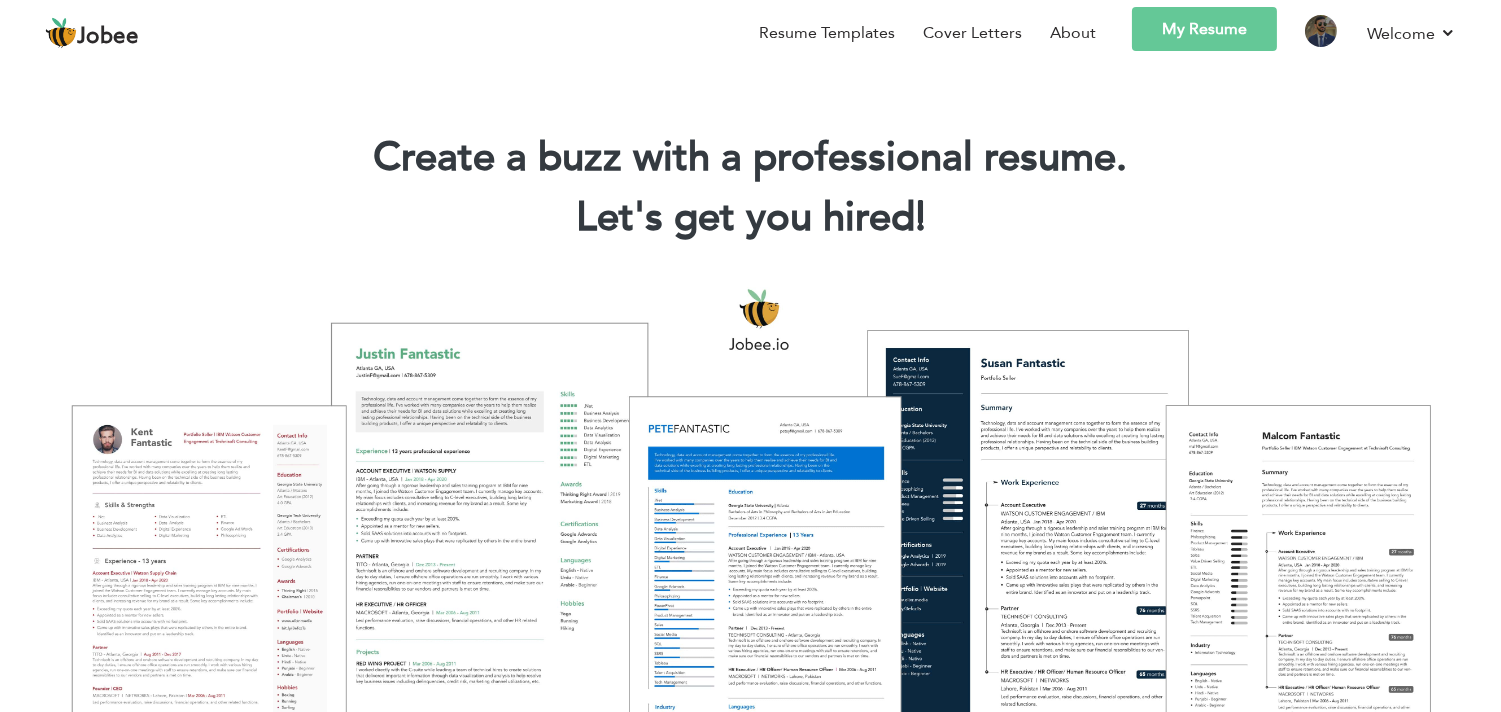 click at bounding box center [750, 520] 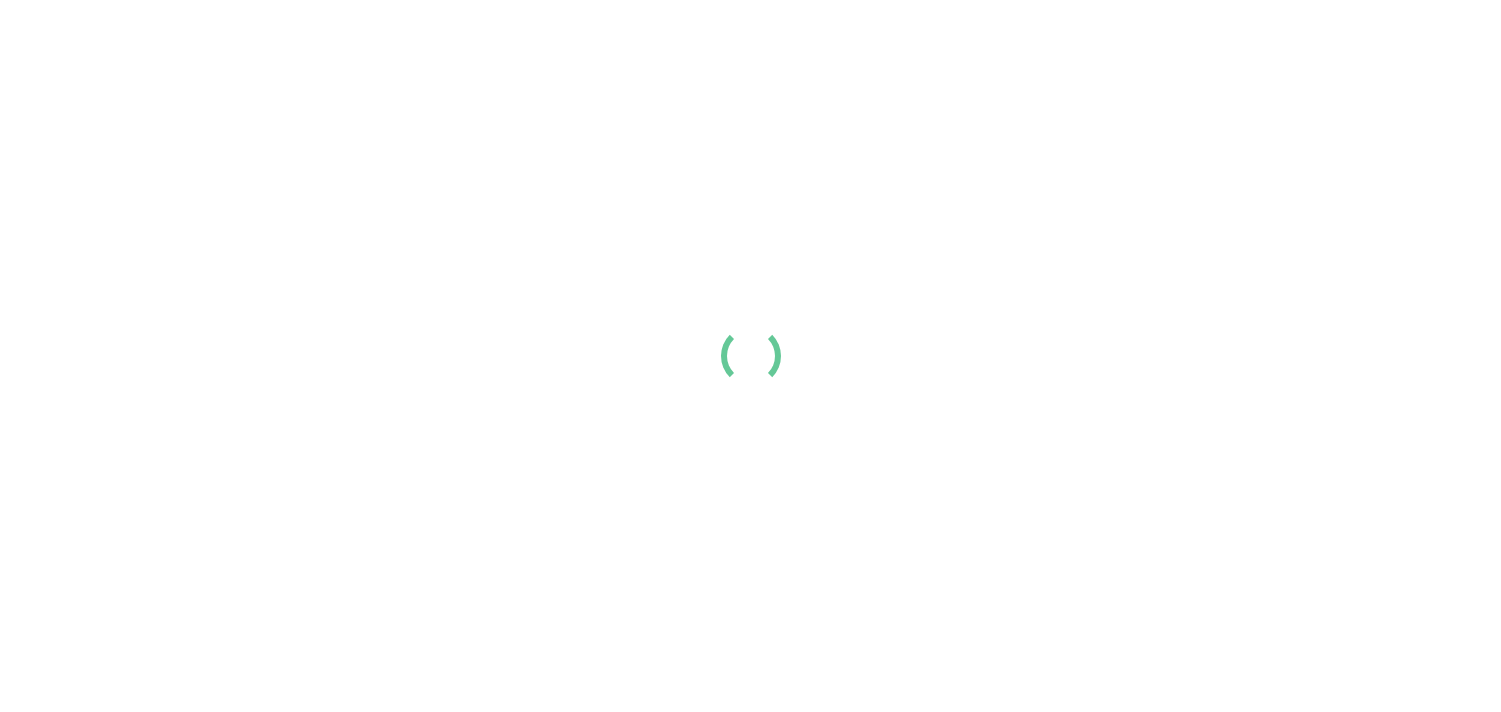 scroll, scrollTop: 0, scrollLeft: 0, axis: both 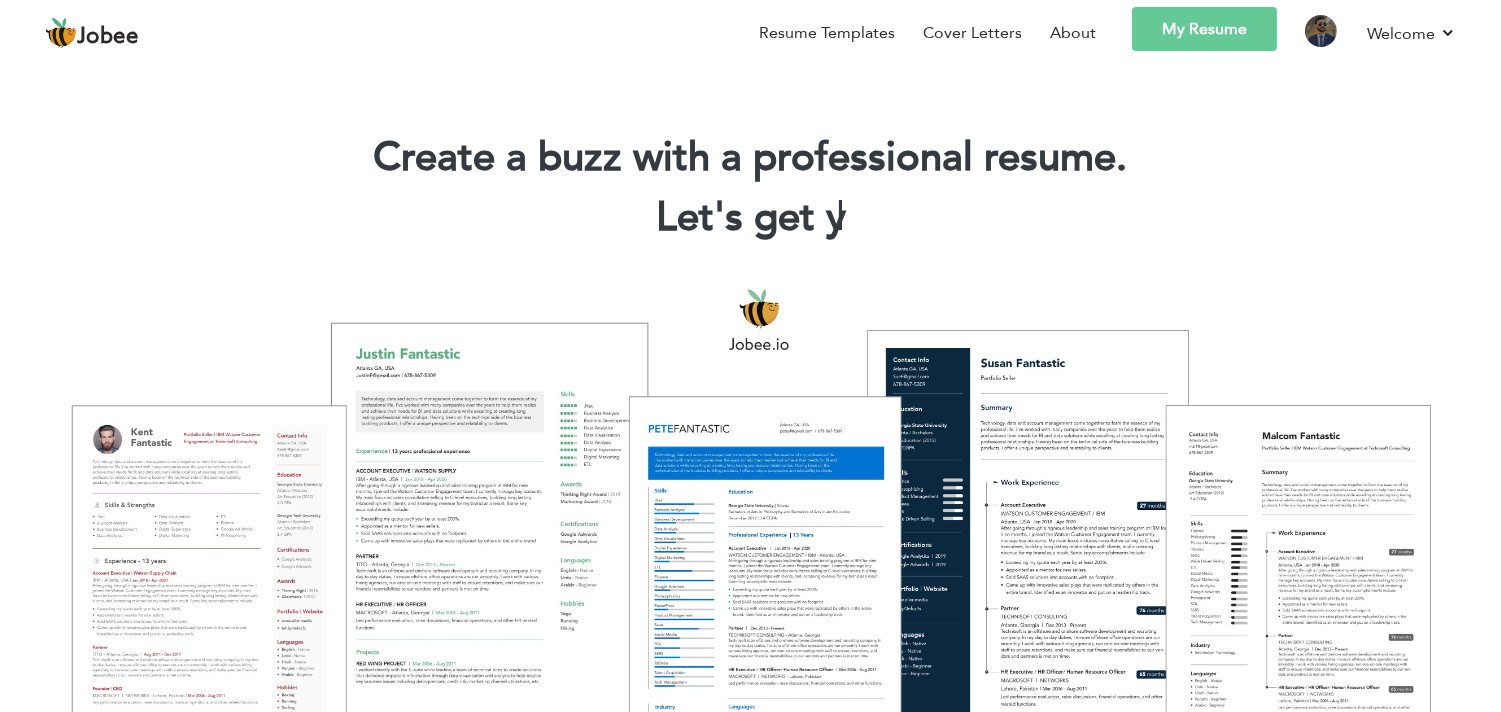 click on "My Resume" at bounding box center (1204, 29) 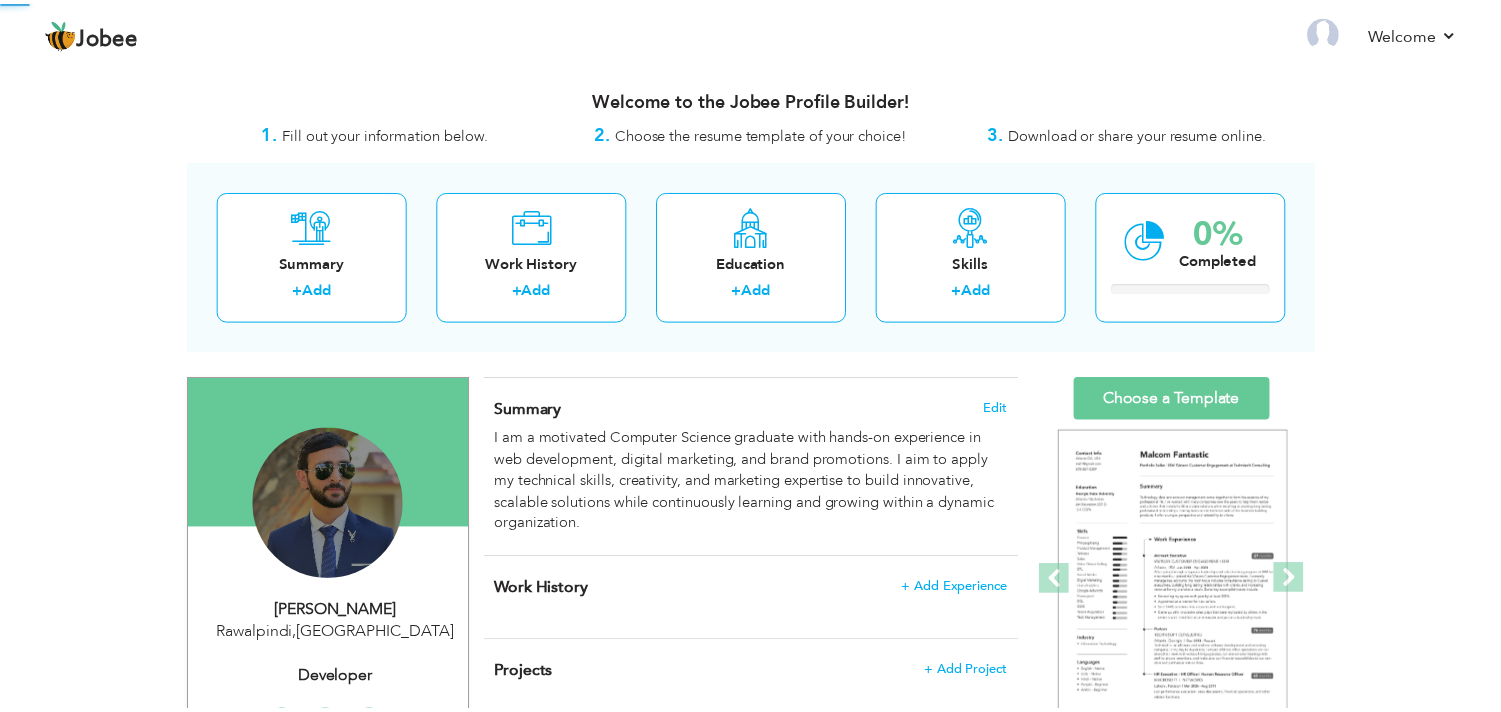 scroll, scrollTop: 0, scrollLeft: 0, axis: both 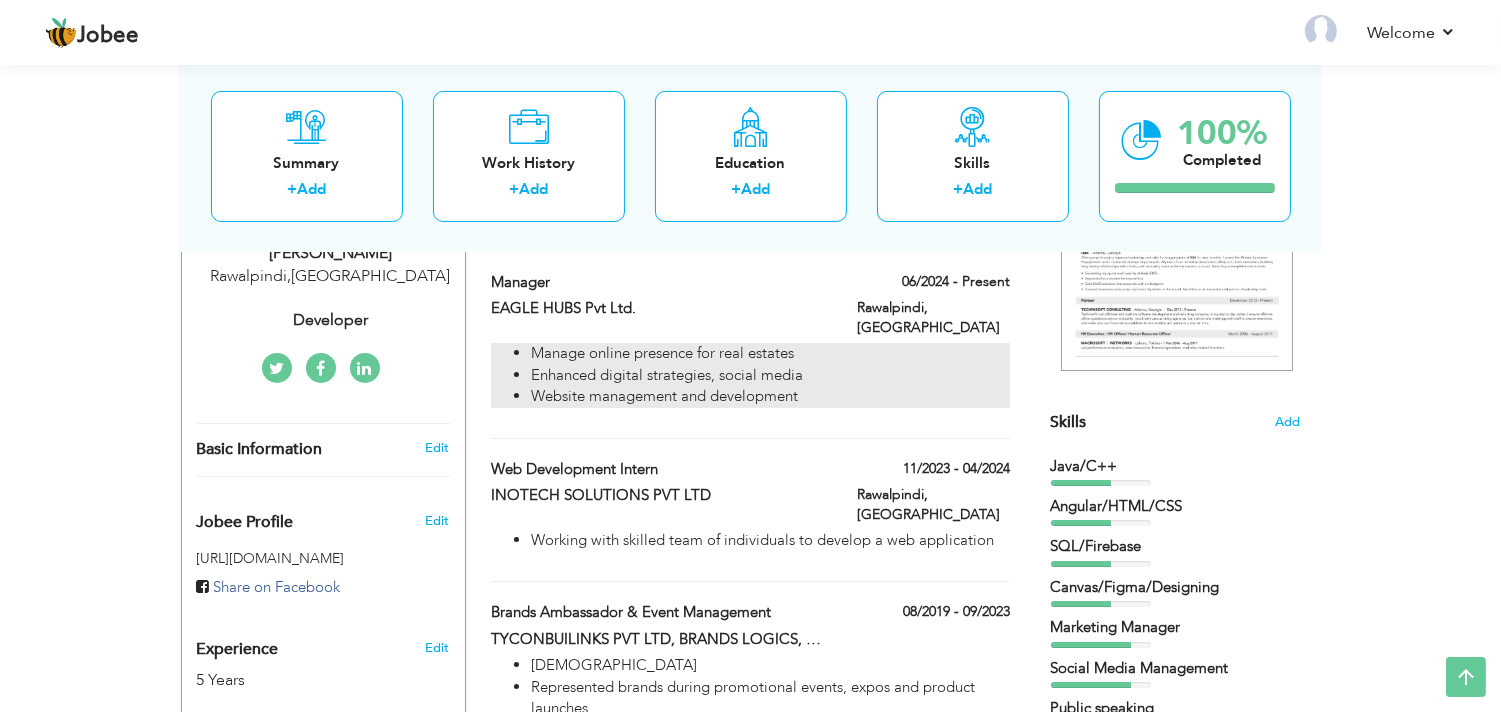 click on "Manage online presence for real estates" at bounding box center [770, 353] 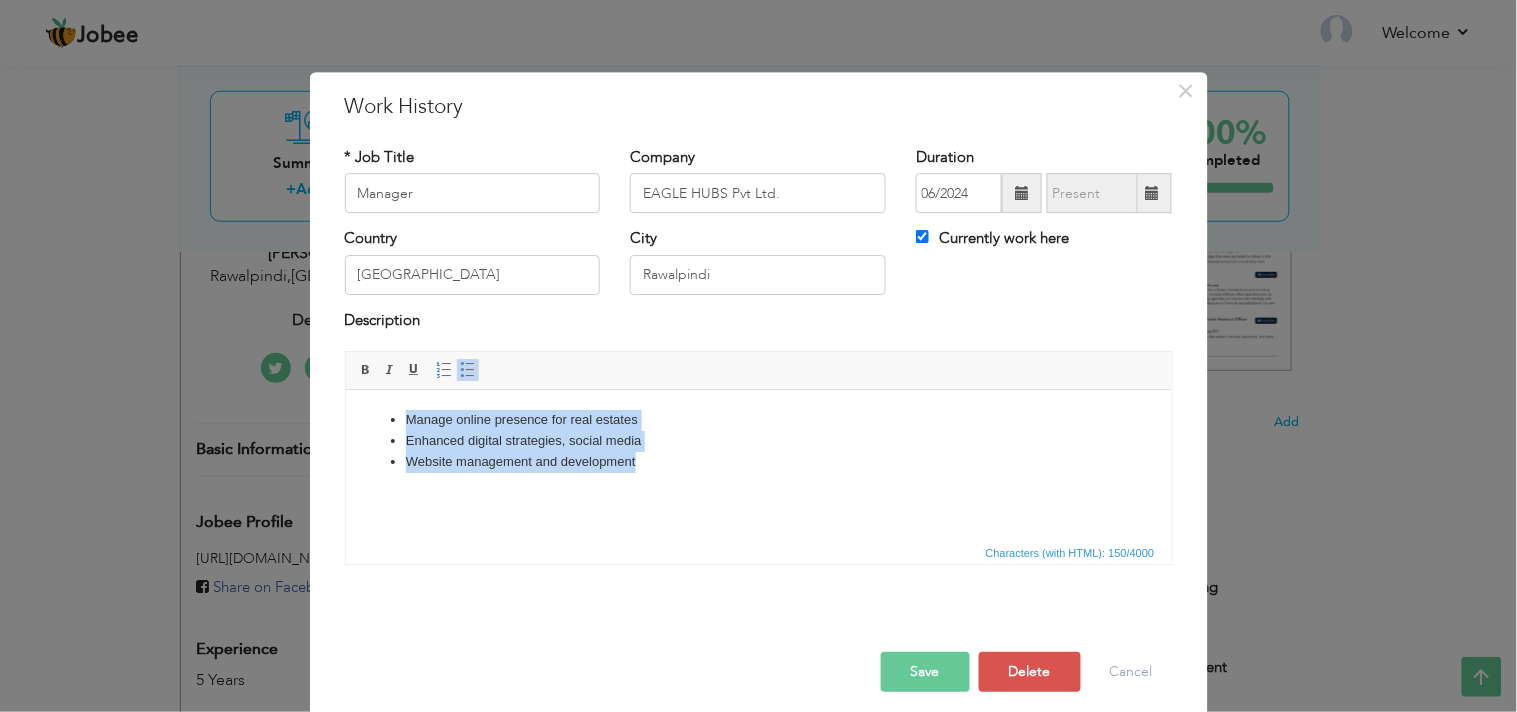 drag, startPoint x: 662, startPoint y: 475, endPoint x: 395, endPoint y: 422, distance: 272.20947 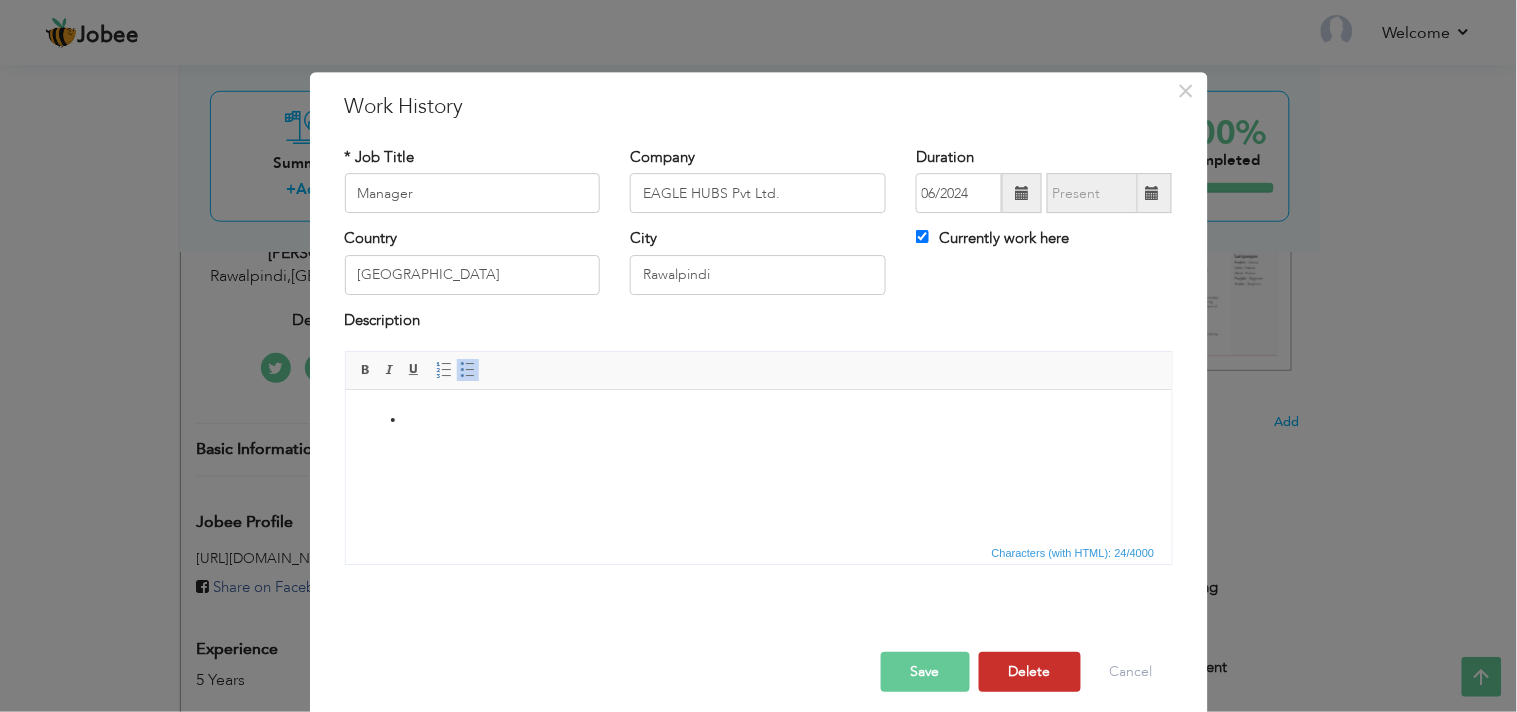 click on "Delete" at bounding box center (1030, 672) 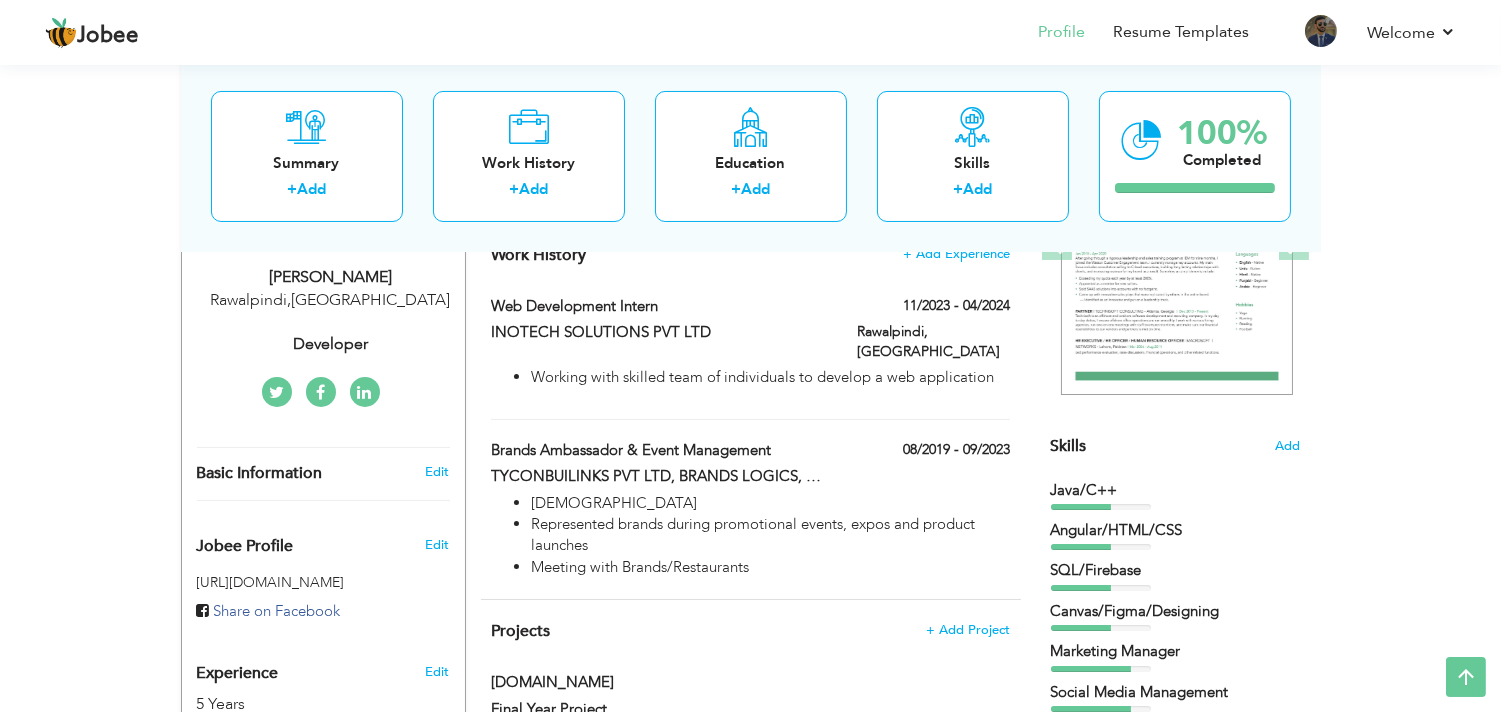 scroll, scrollTop: 330, scrollLeft: 0, axis: vertical 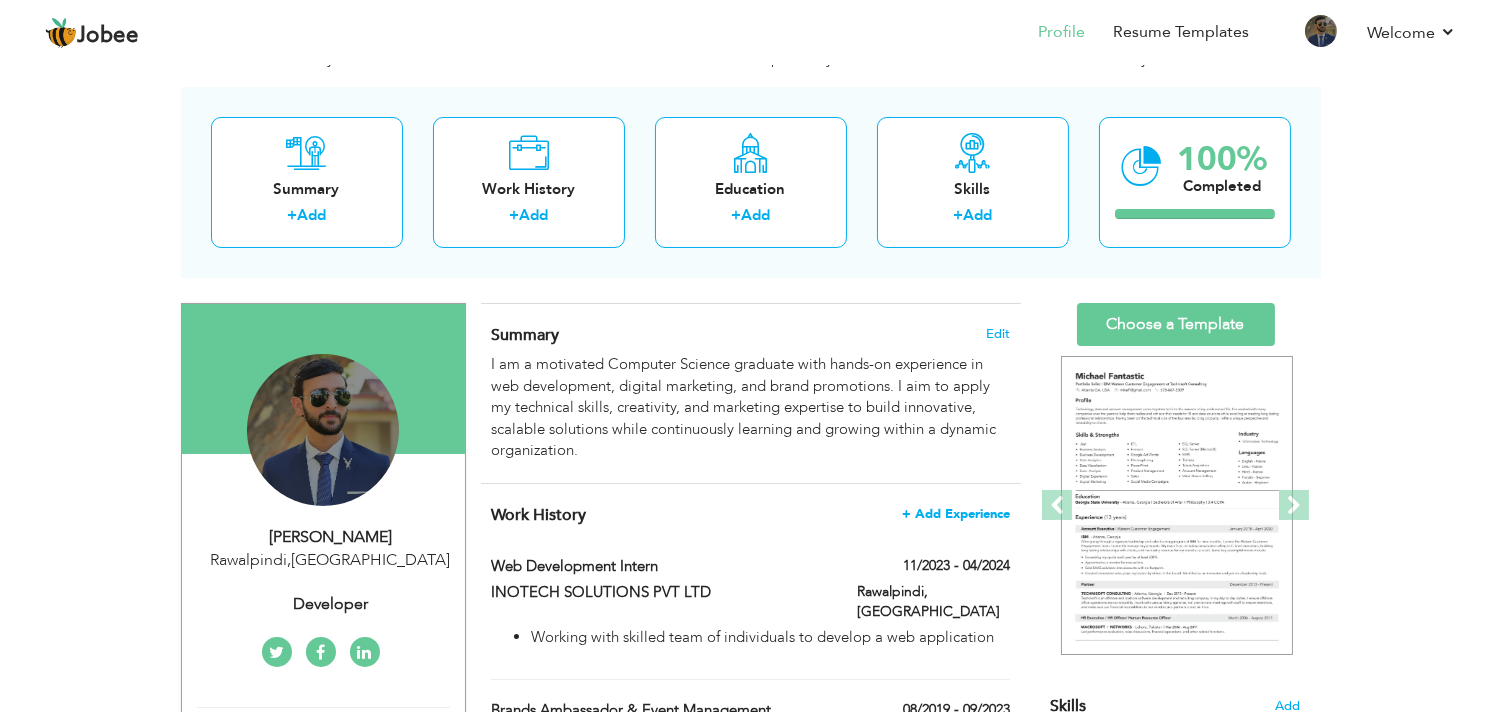 click on "+ Add Experience" at bounding box center (956, 514) 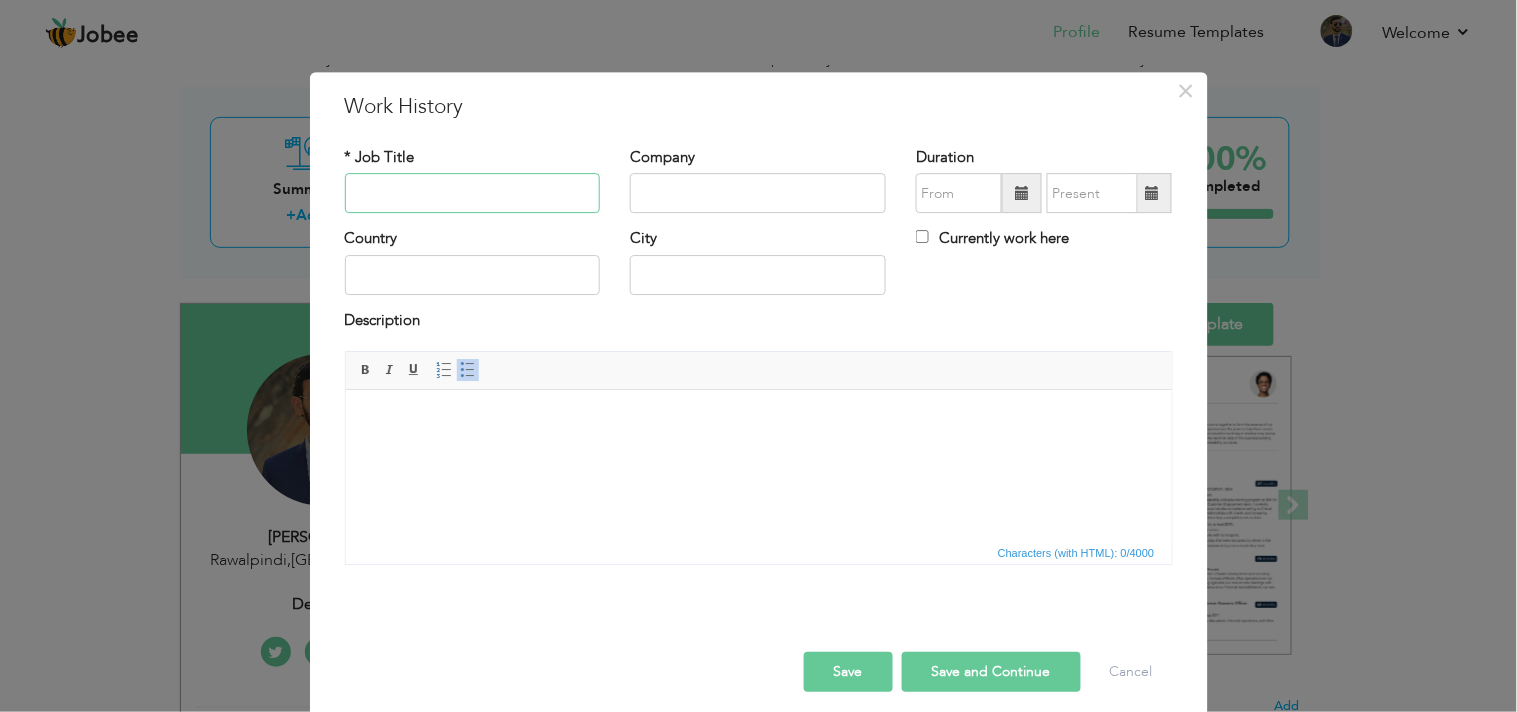 click at bounding box center [473, 194] 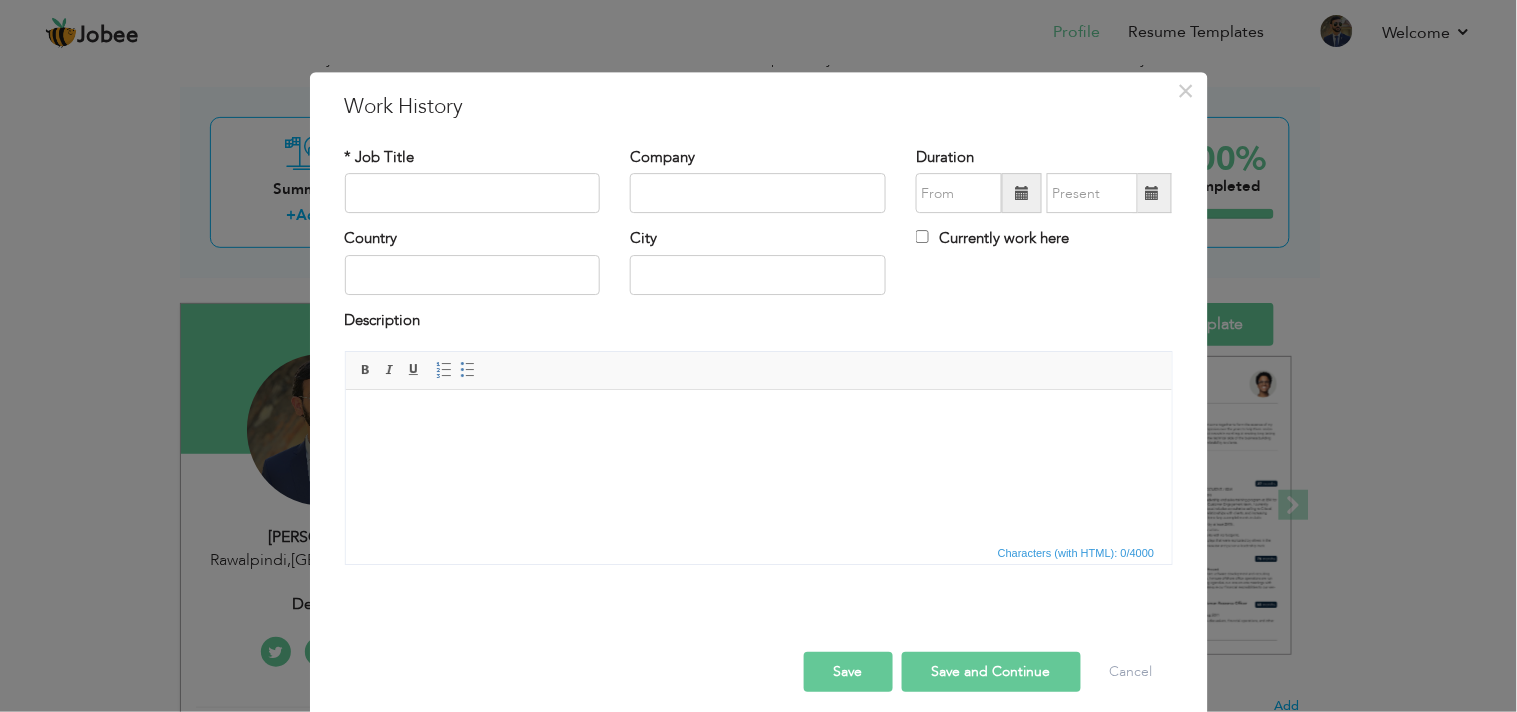 click at bounding box center (758, 420) 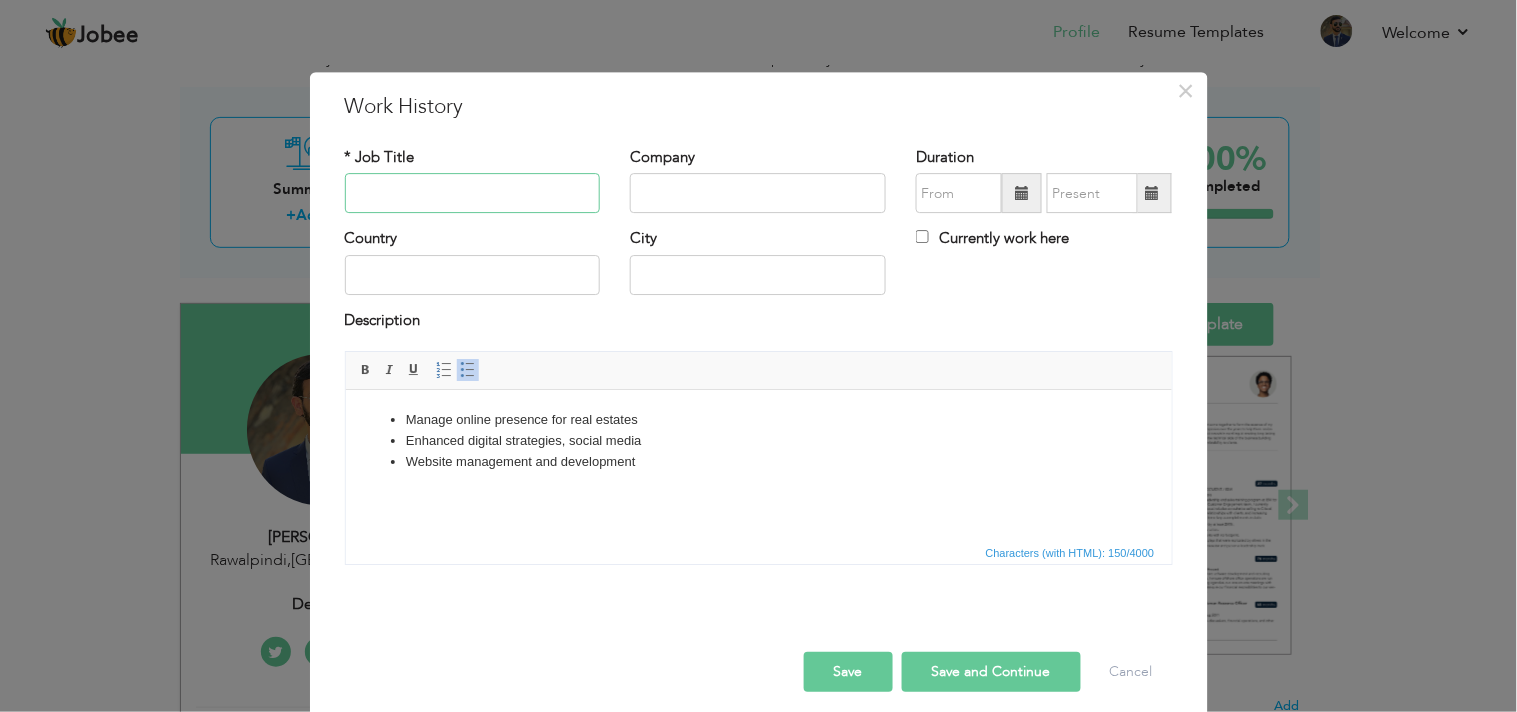 click at bounding box center (473, 194) 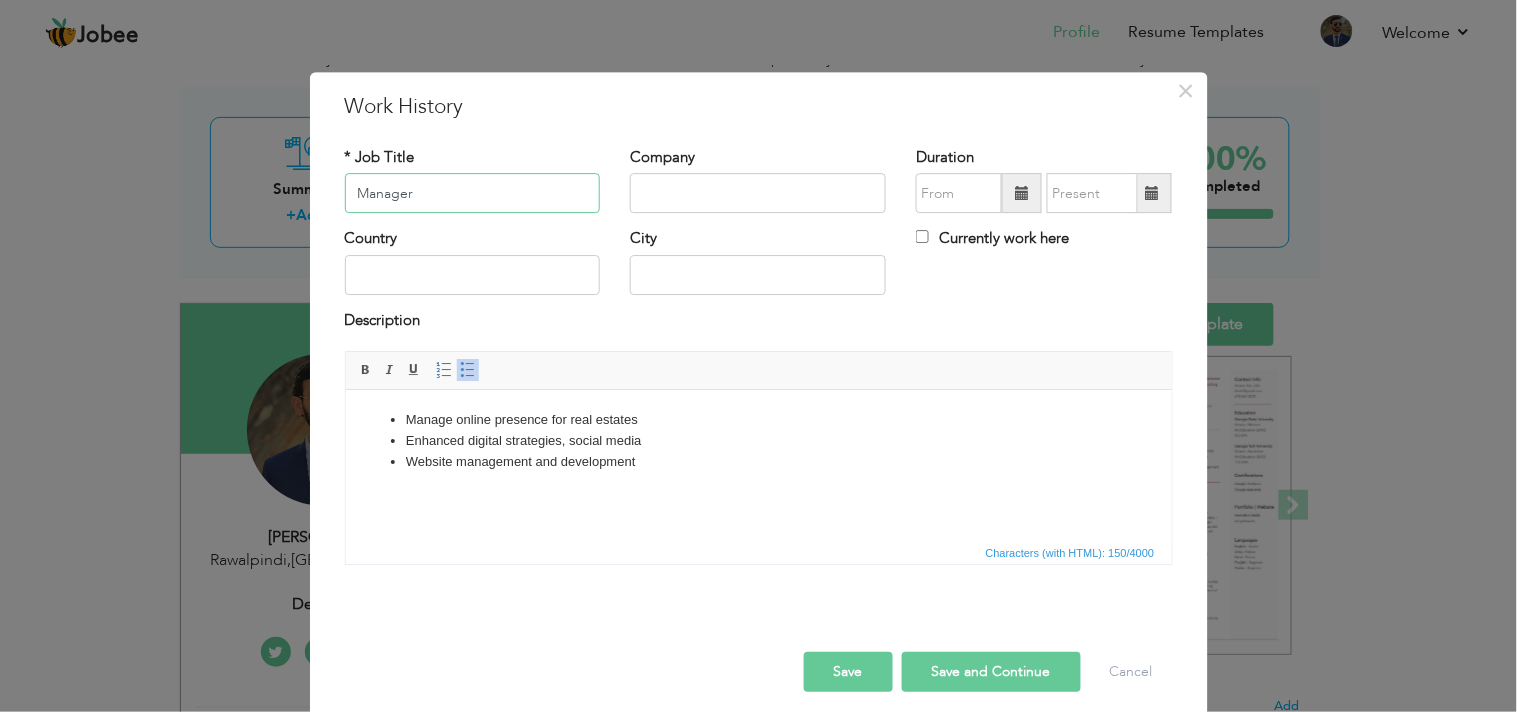 type on "Manager" 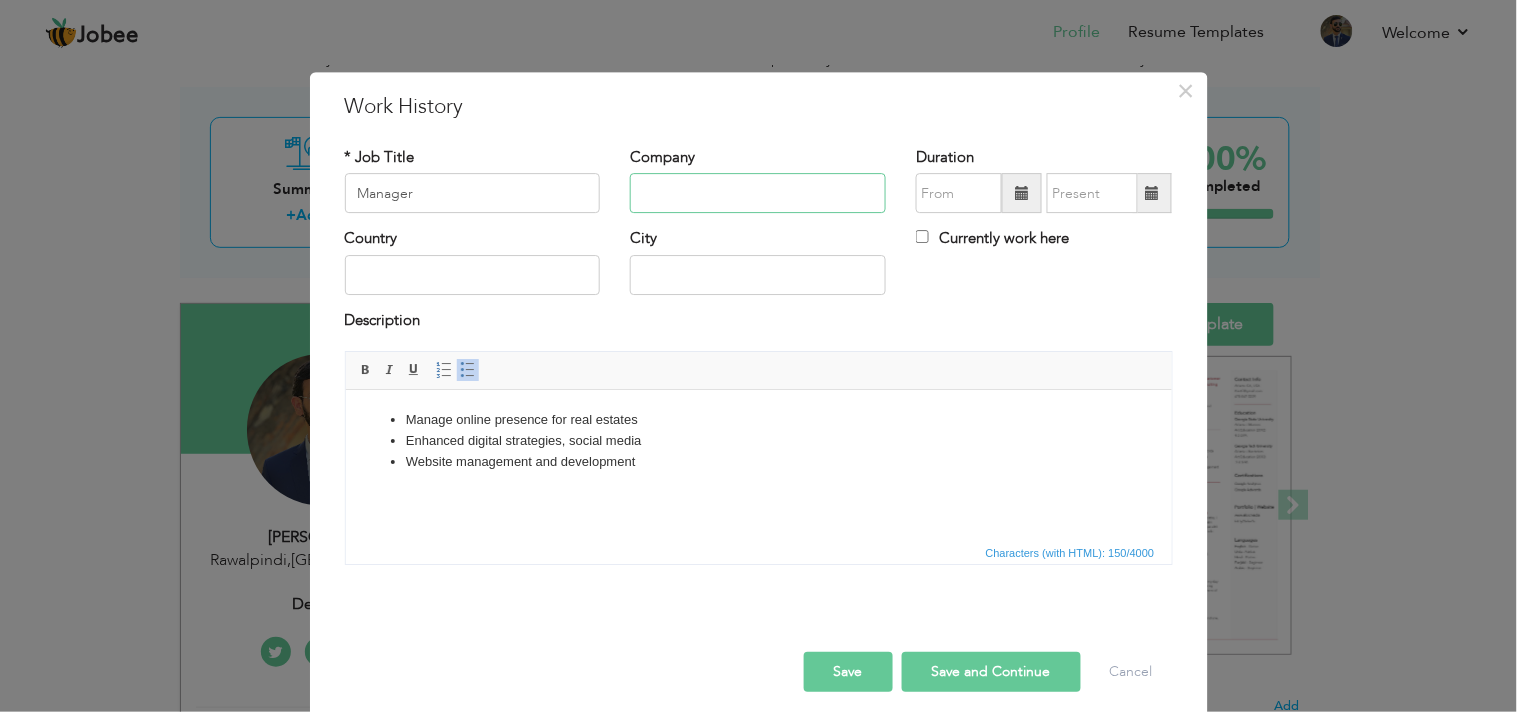 click at bounding box center [758, 194] 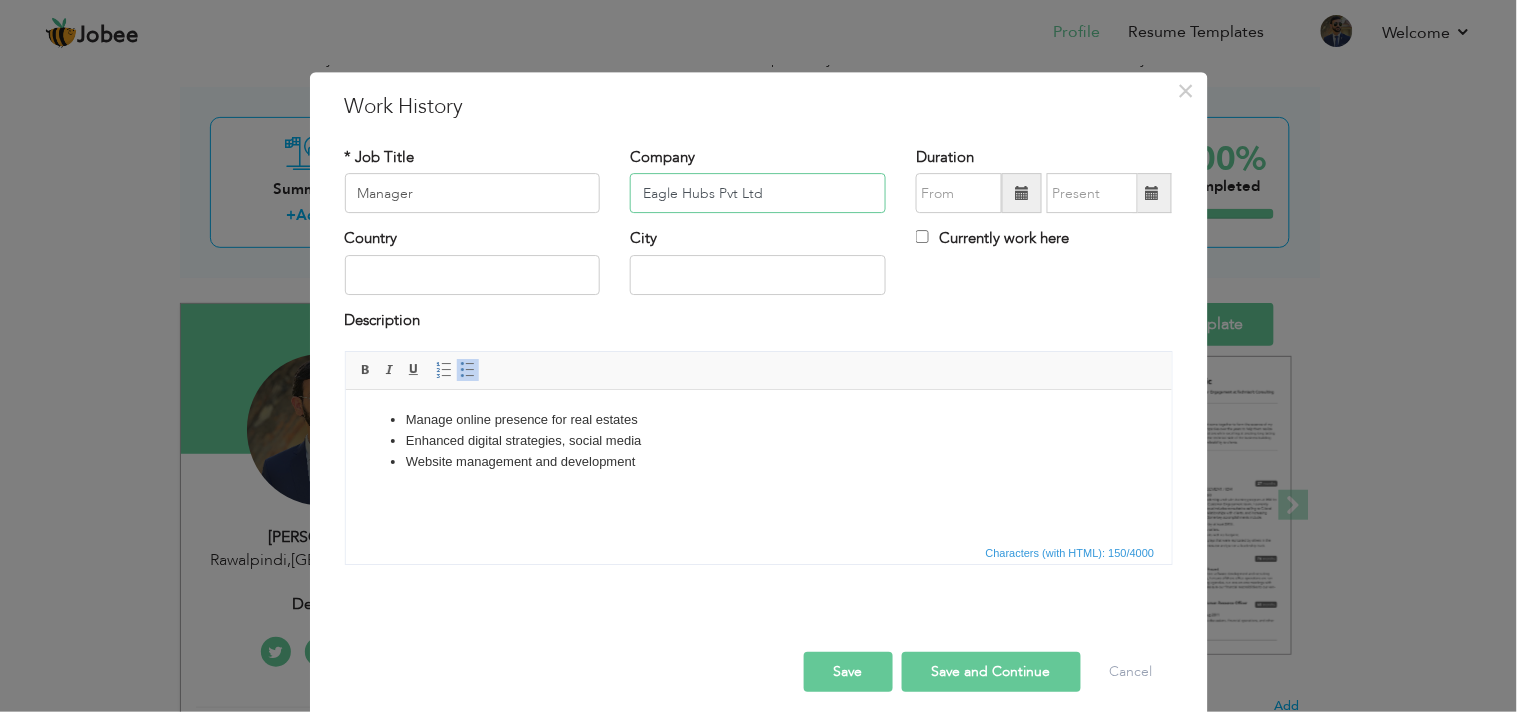type on "Eagle Hubs Pvt Ltd" 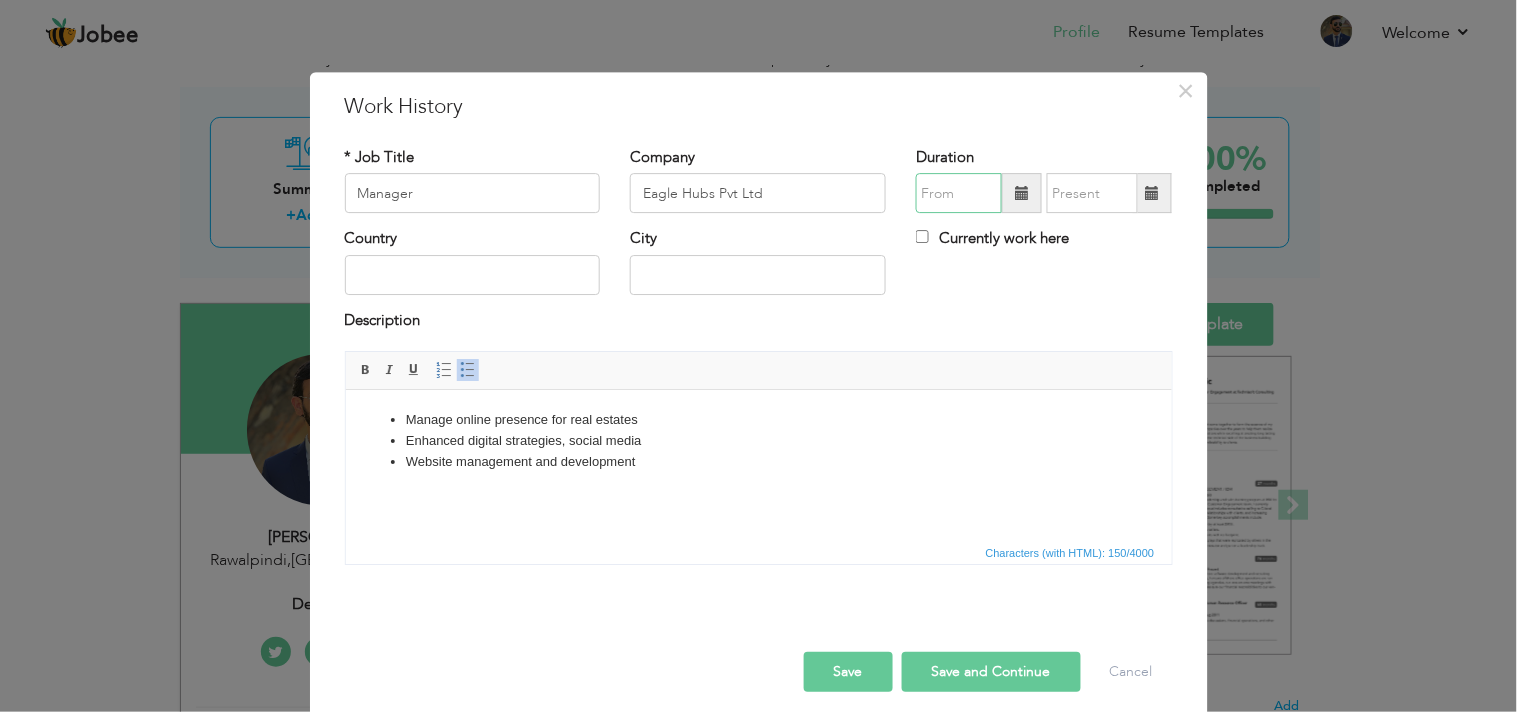 type on "07/2025" 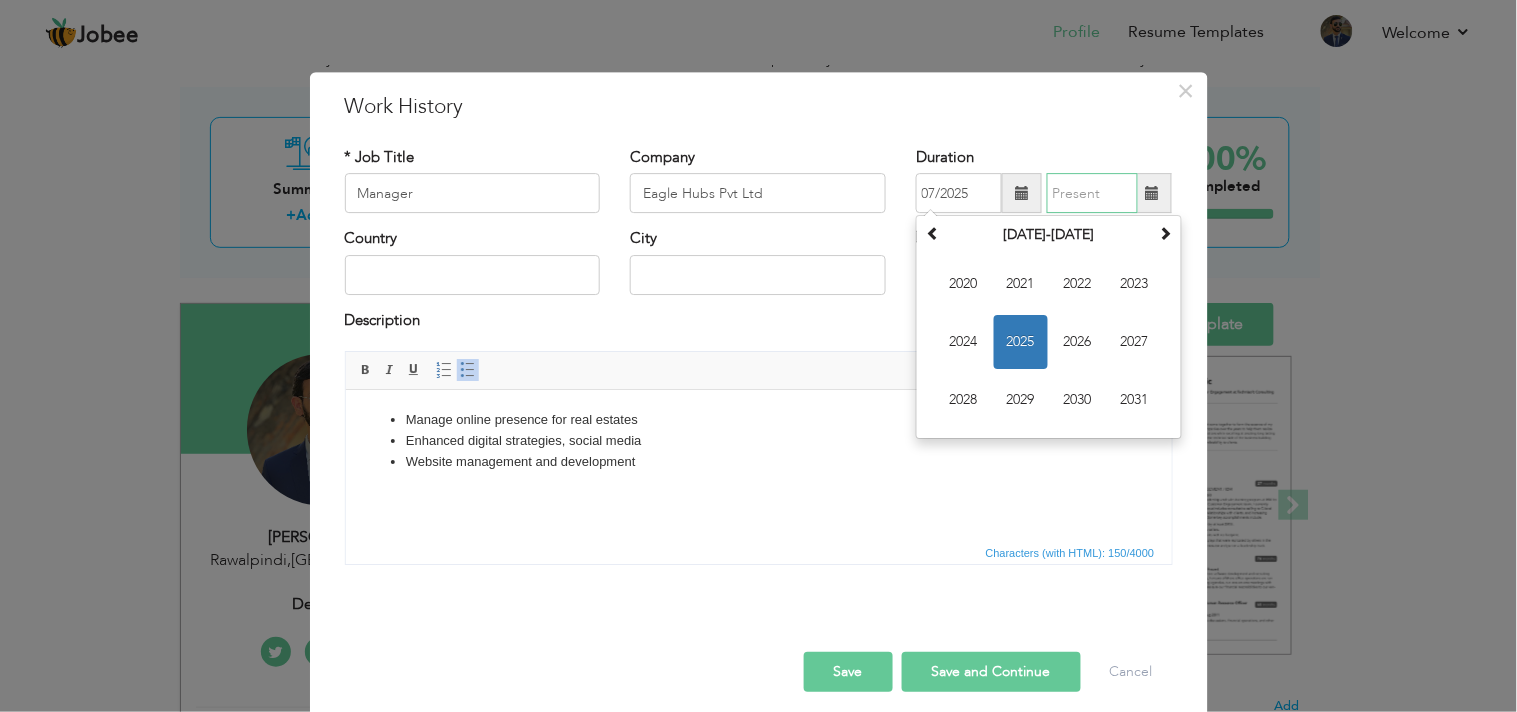 type on "07/2025" 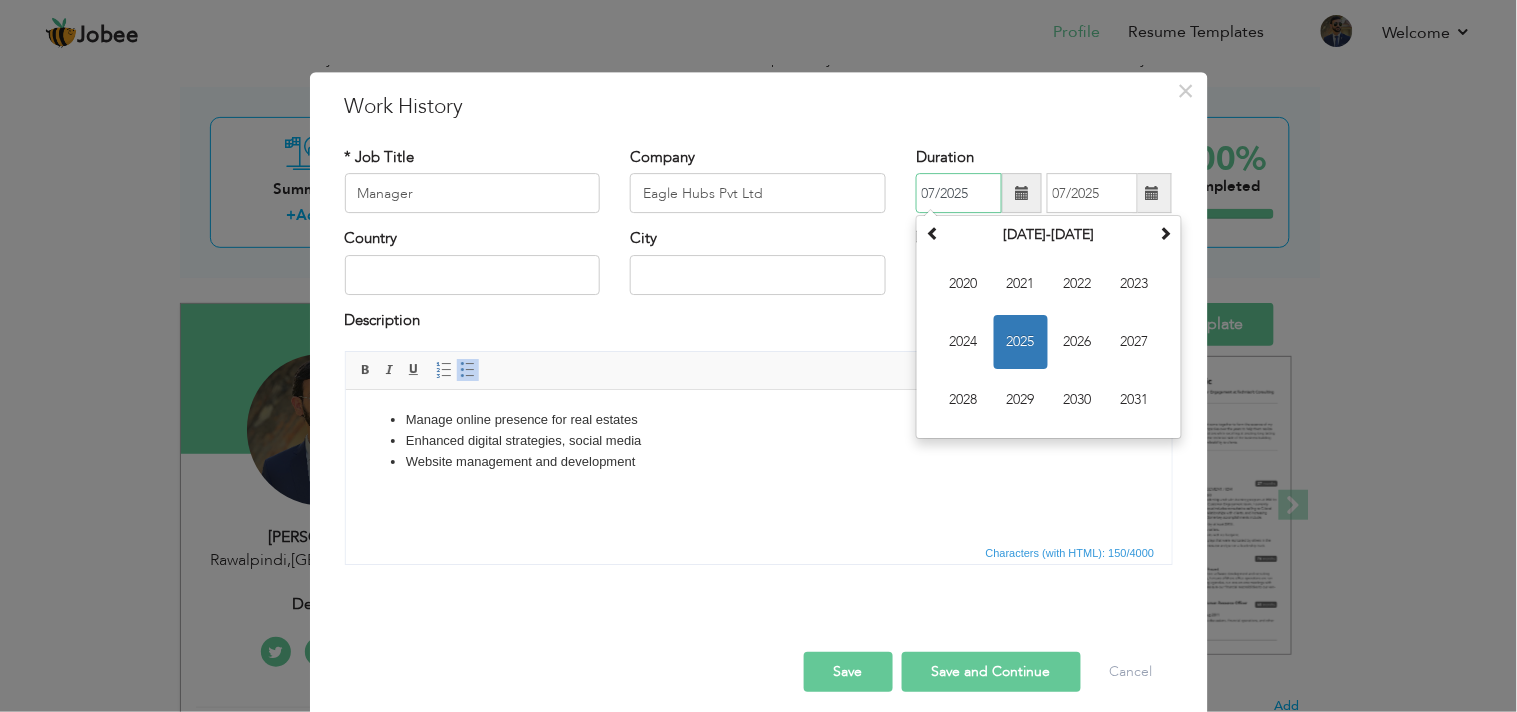 click on "07/2025" at bounding box center (959, 194) 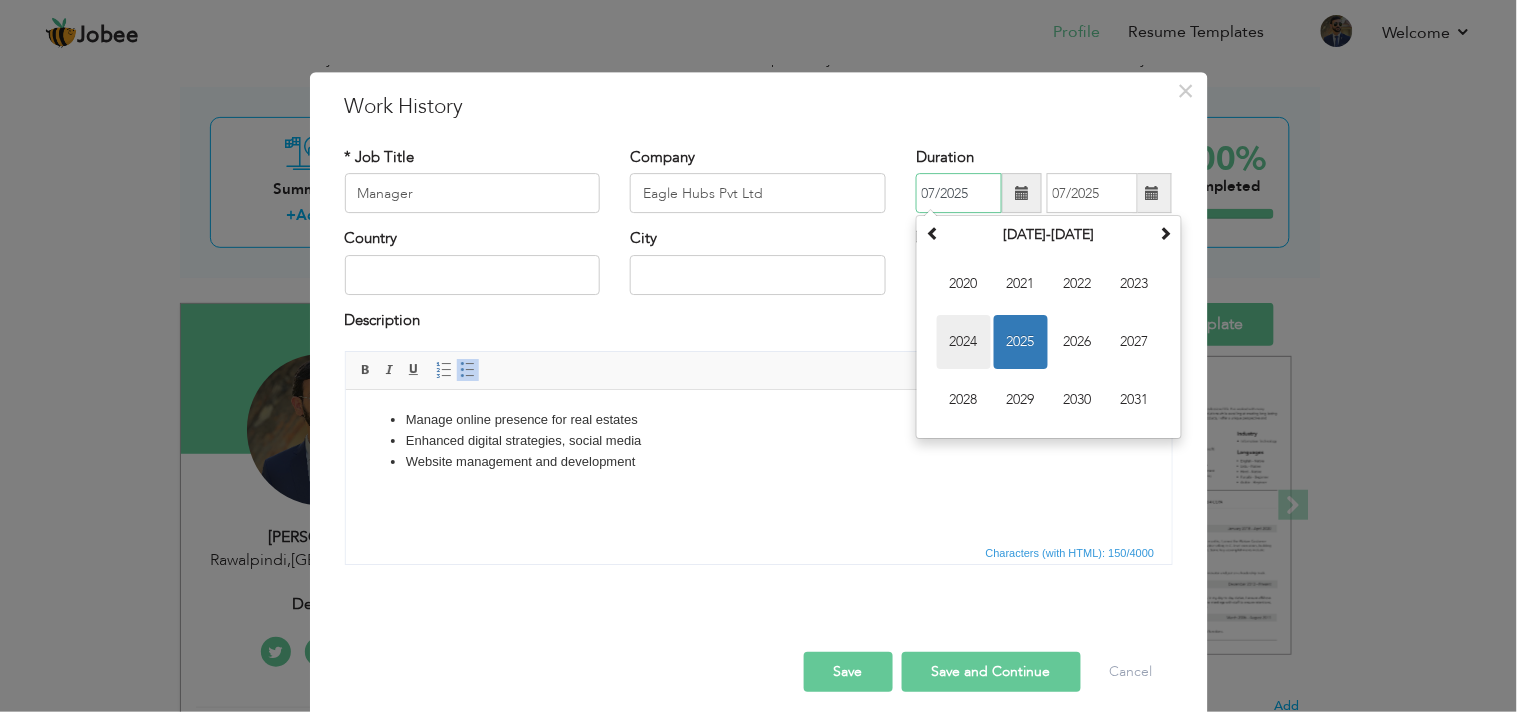 click on "2024" at bounding box center [964, 343] 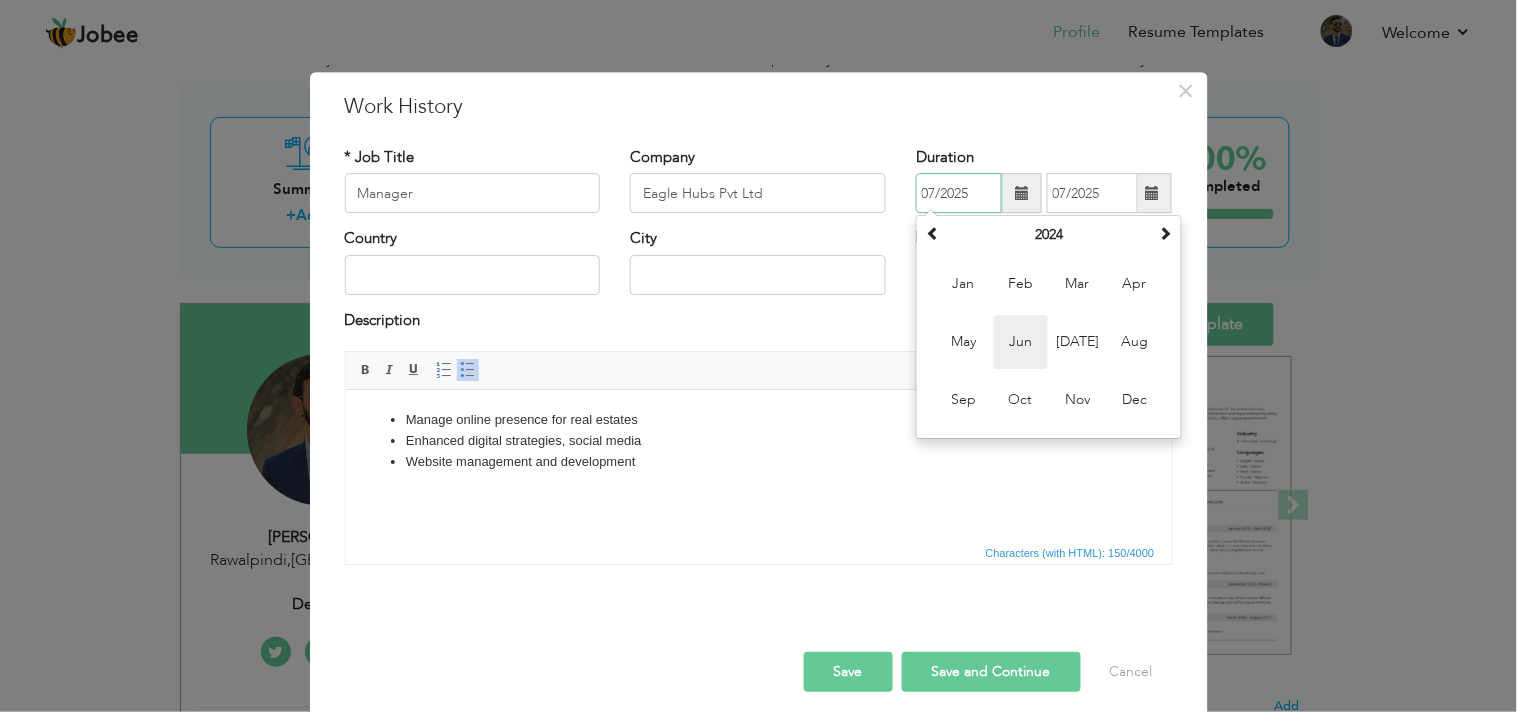 click on "Jun" at bounding box center (1021, 343) 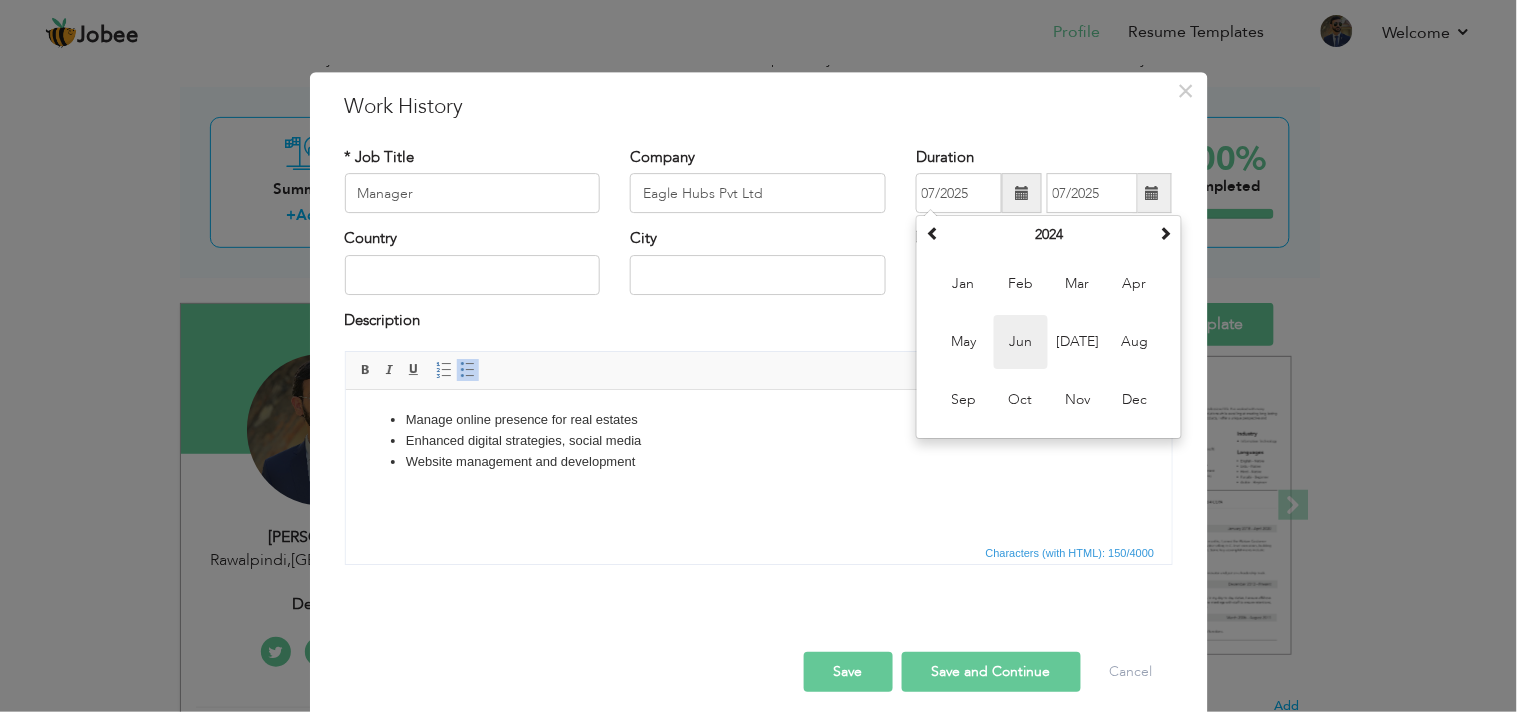 type on "06/2024" 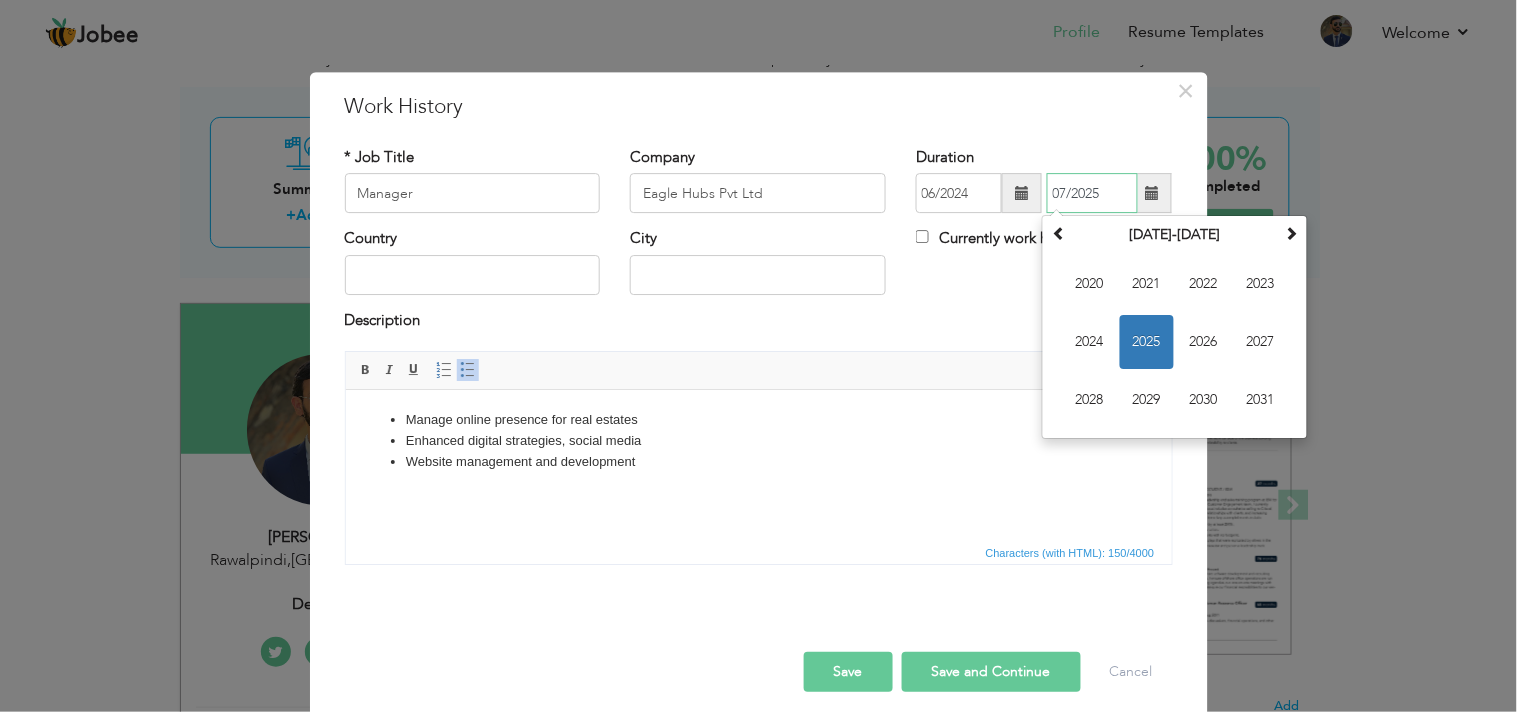 click on "07/2025" at bounding box center (1092, 194) 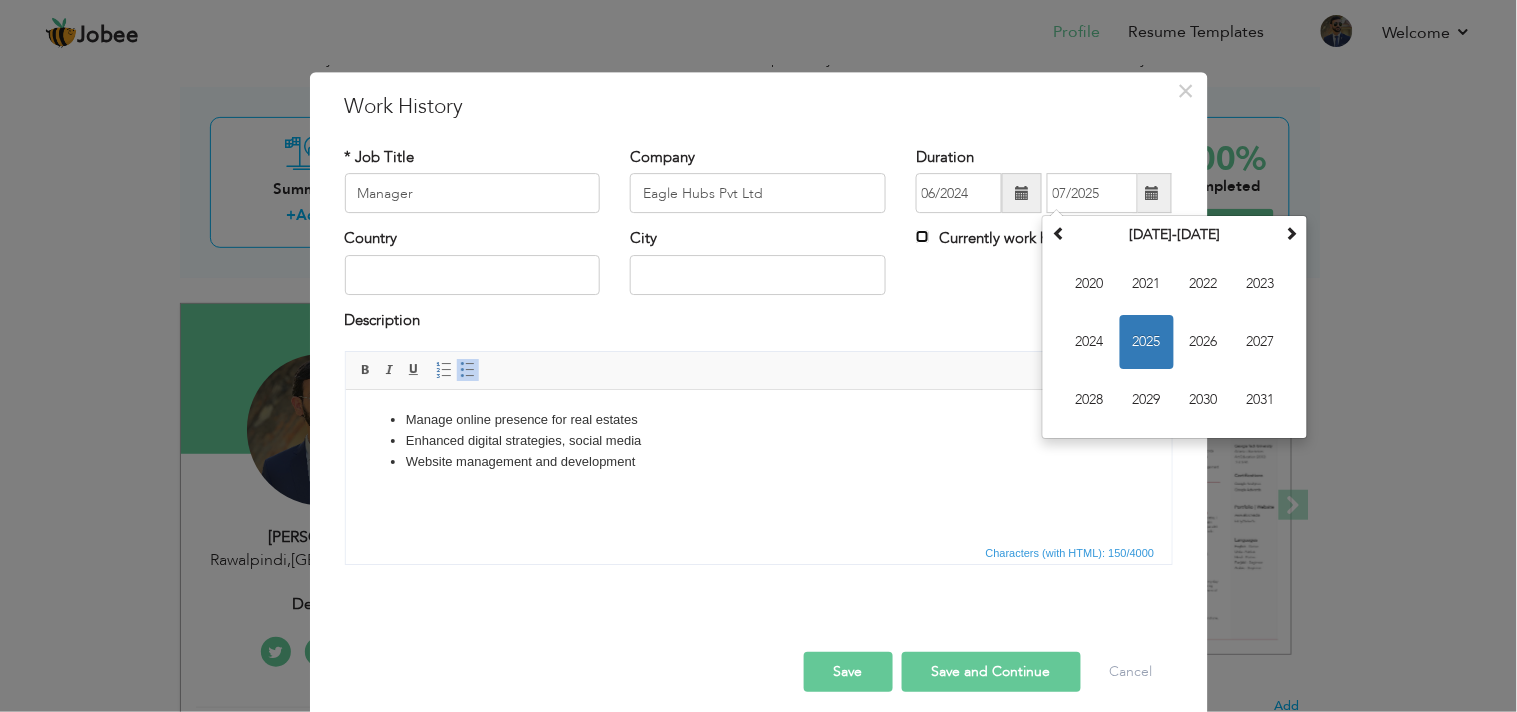 click on "Currently work here" at bounding box center (922, 237) 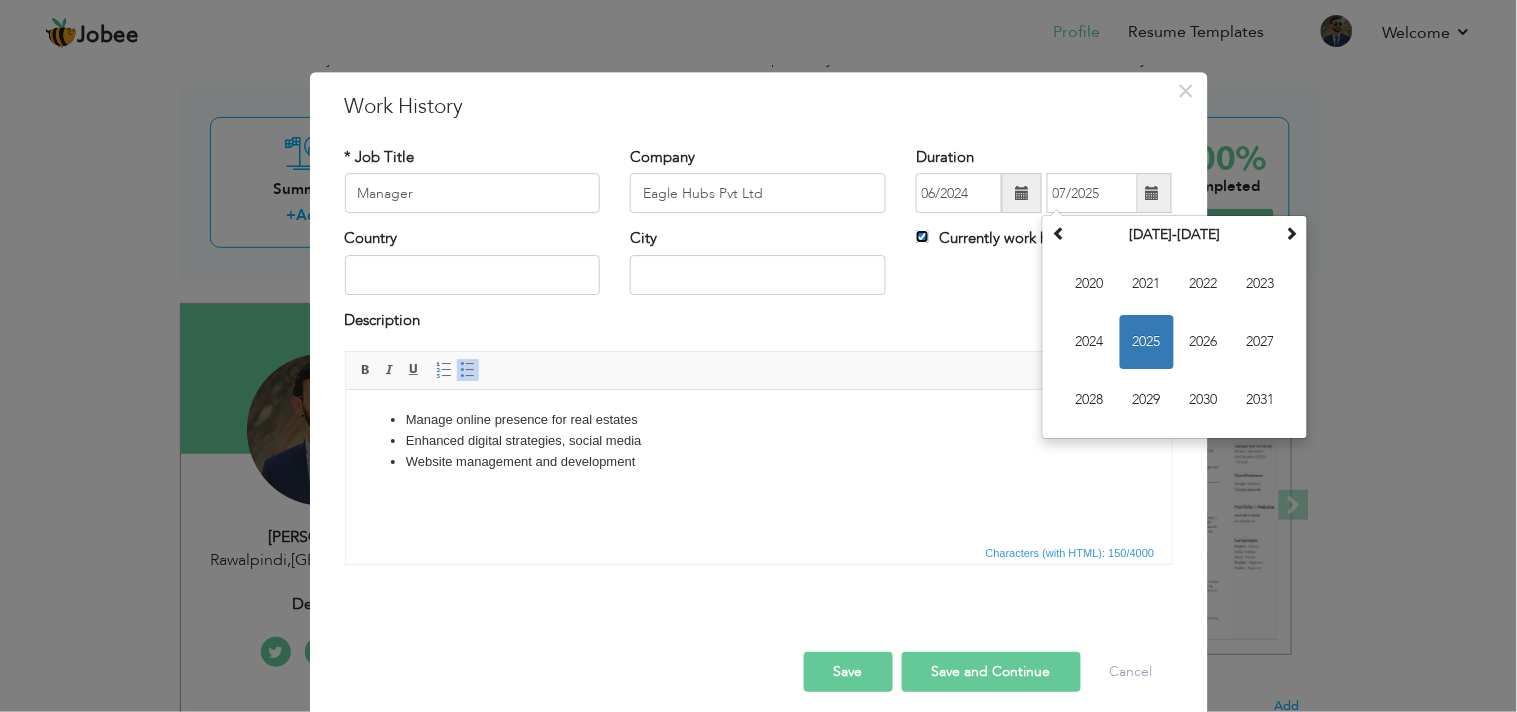 type 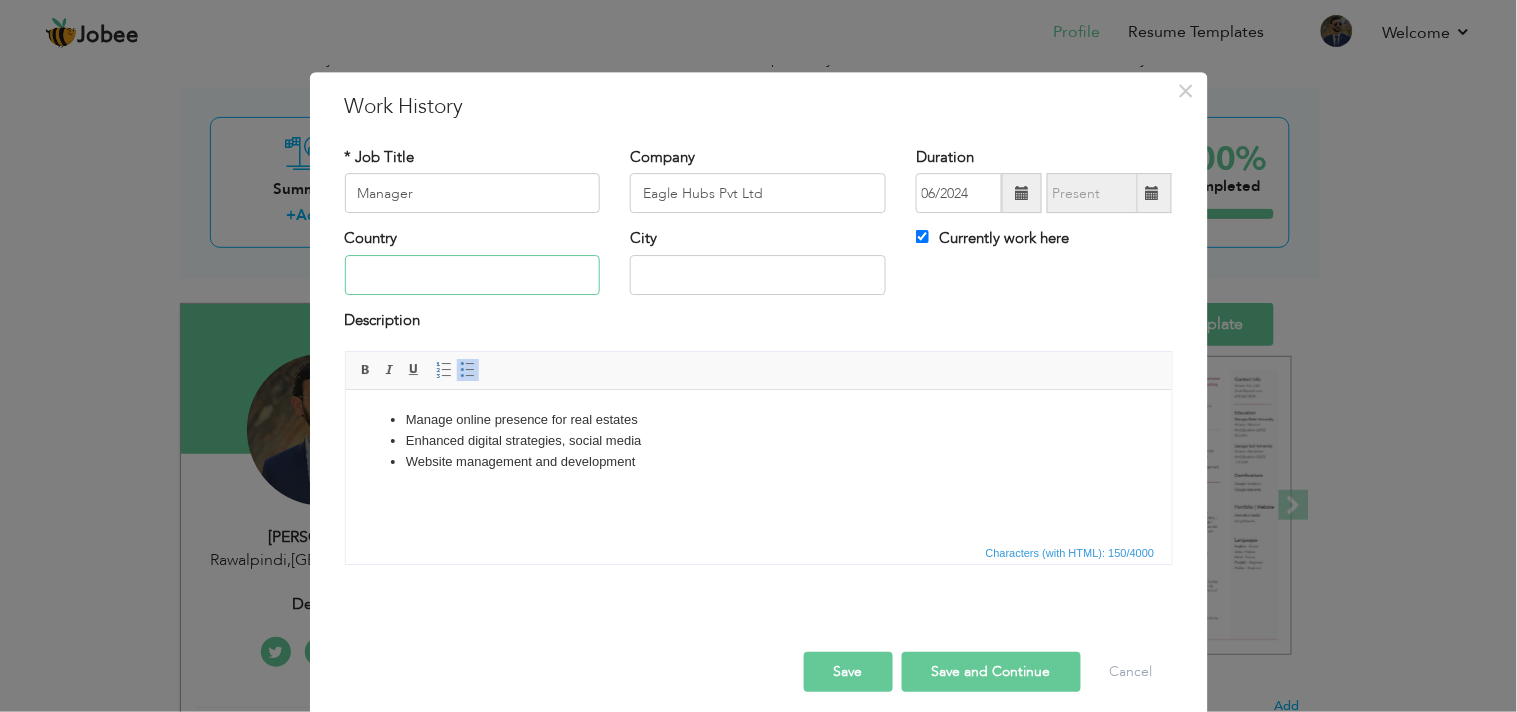 click at bounding box center (473, 275) 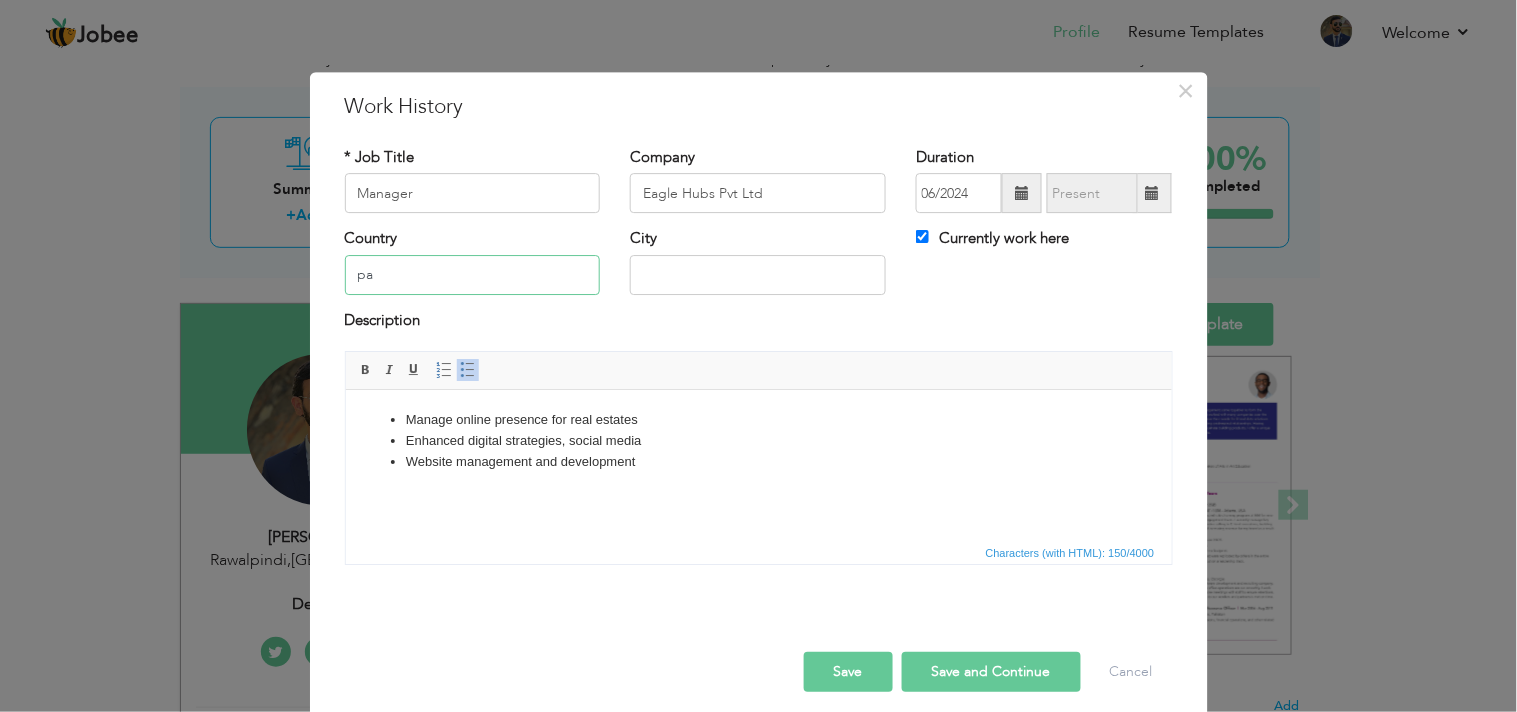 type on "p" 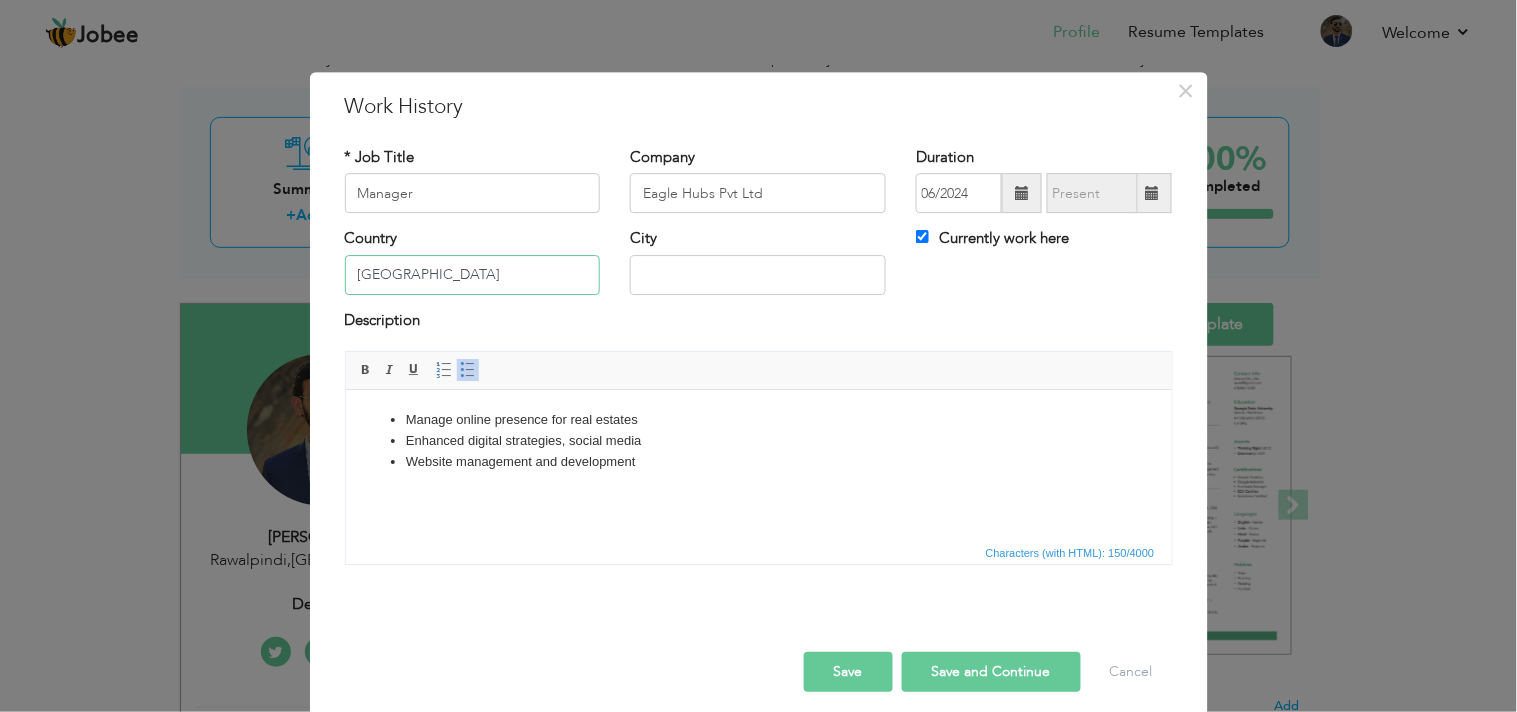 type on "Pakistan" 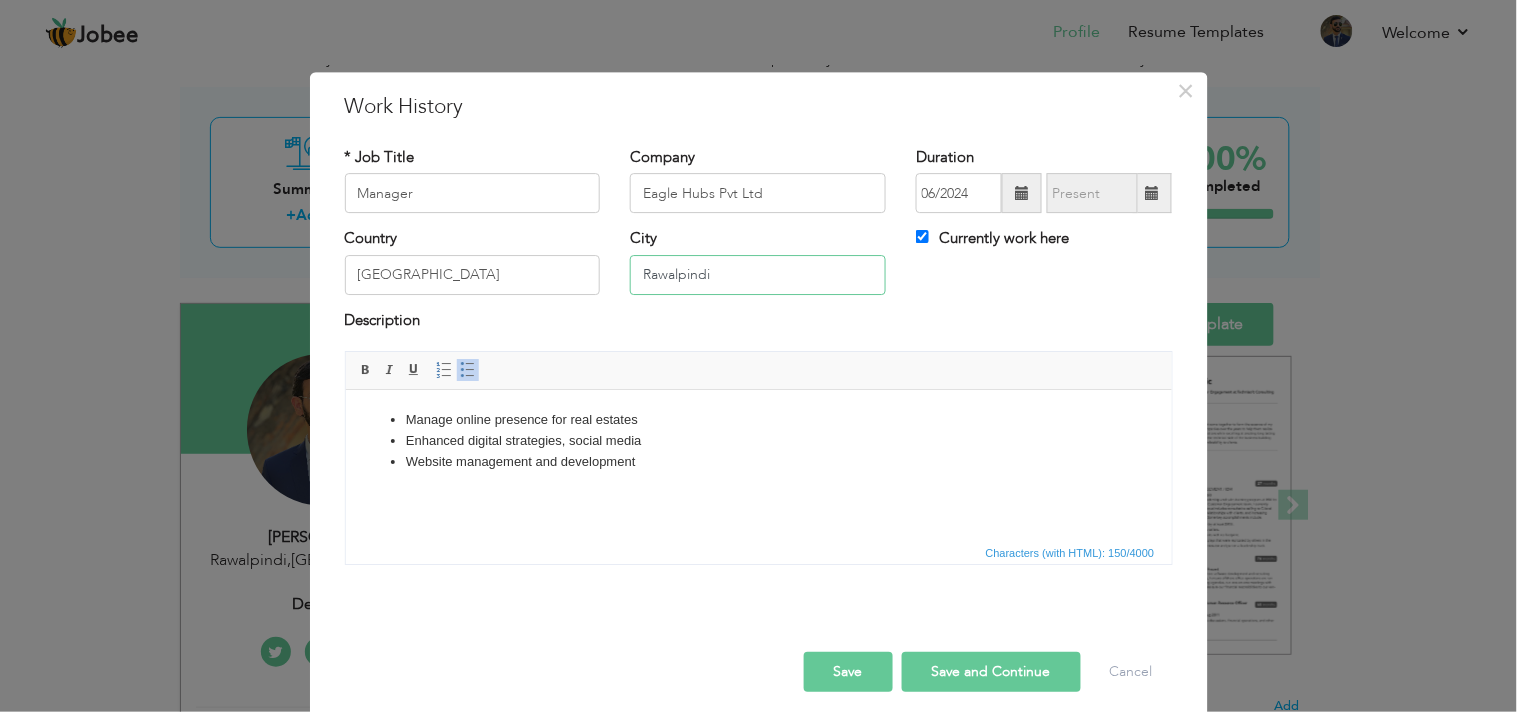 type on "Rawalpindi" 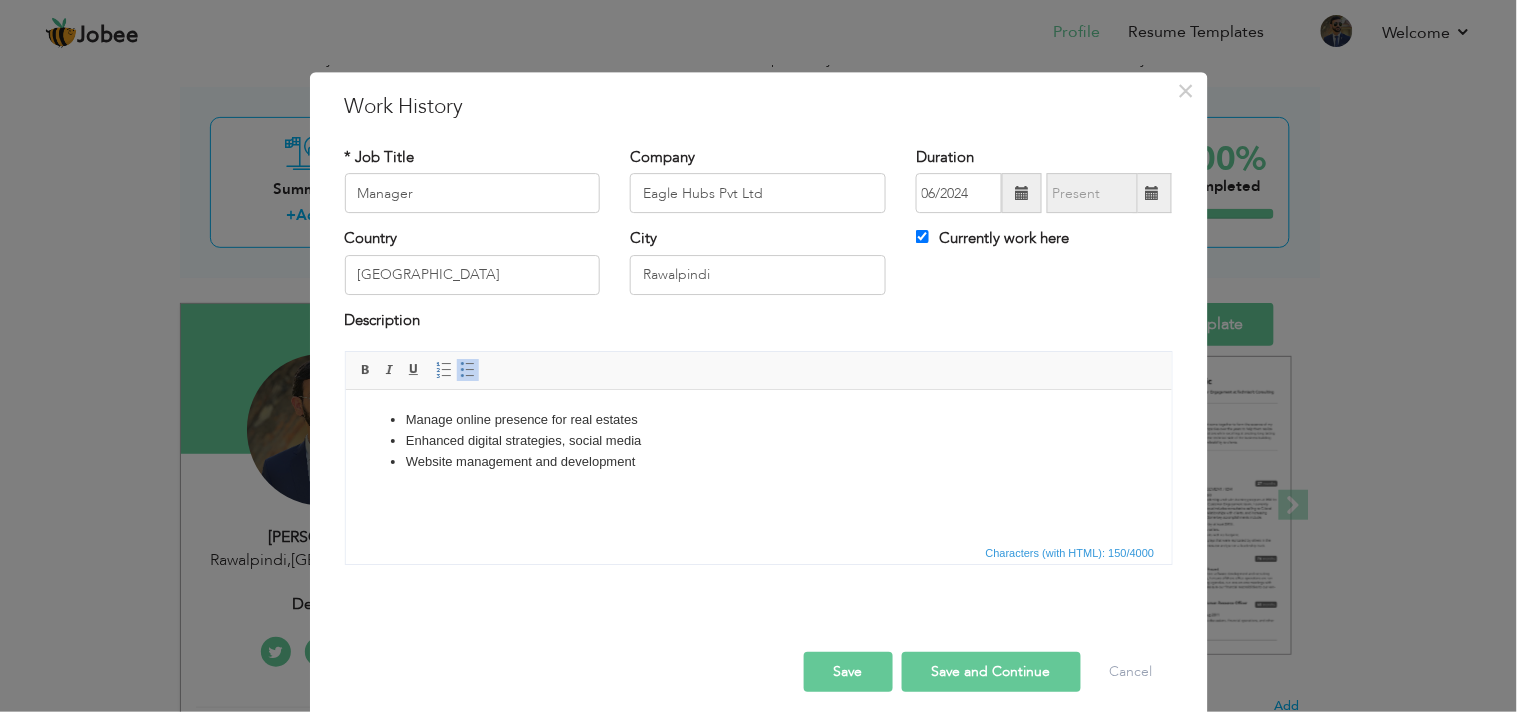 click on "Save" at bounding box center [848, 672] 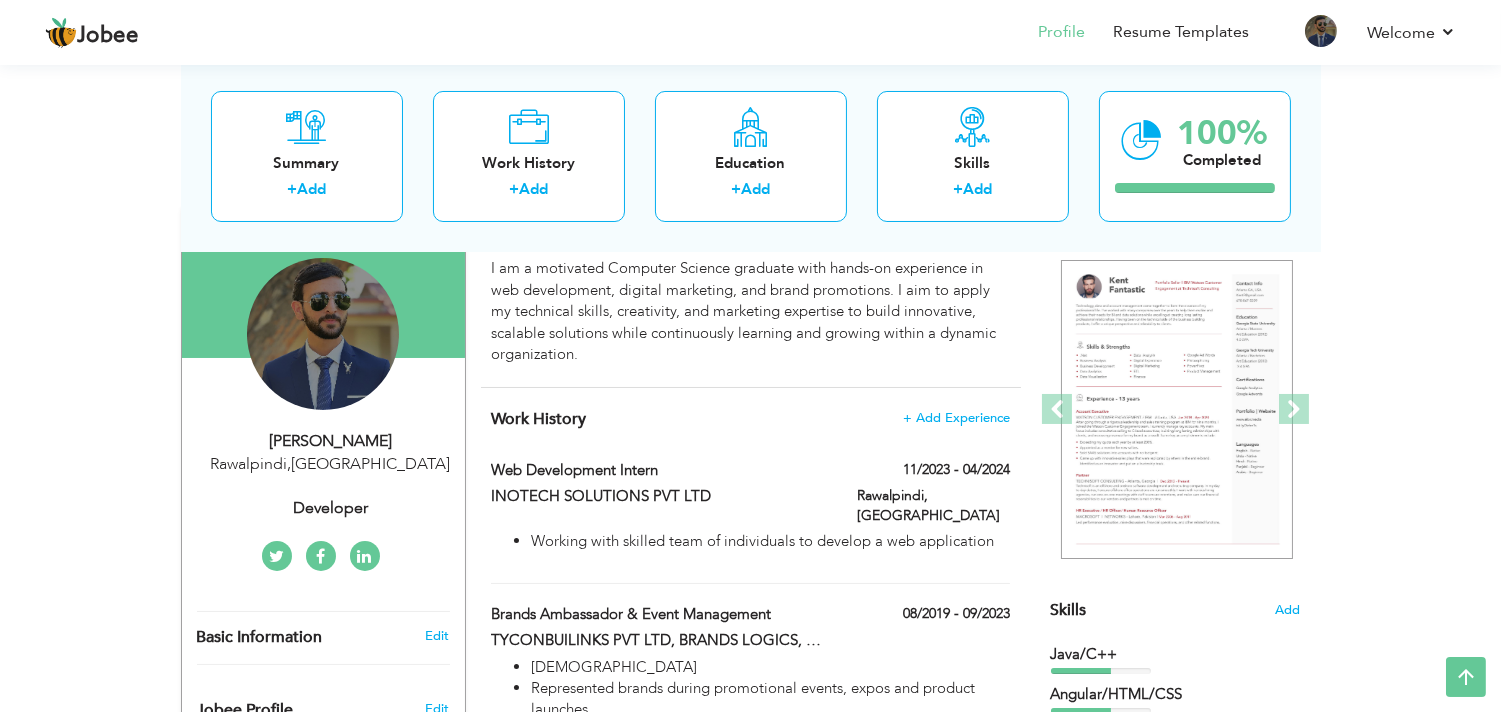 scroll, scrollTop: 160, scrollLeft: 0, axis: vertical 